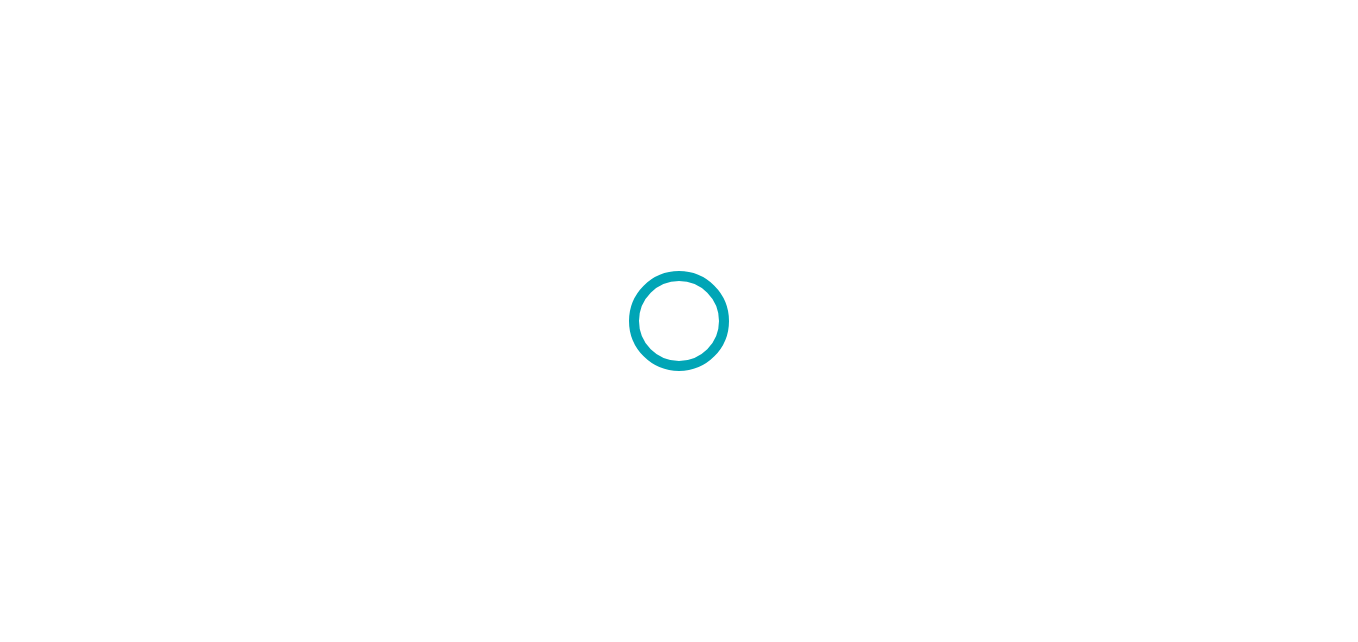 scroll, scrollTop: 0, scrollLeft: 0, axis: both 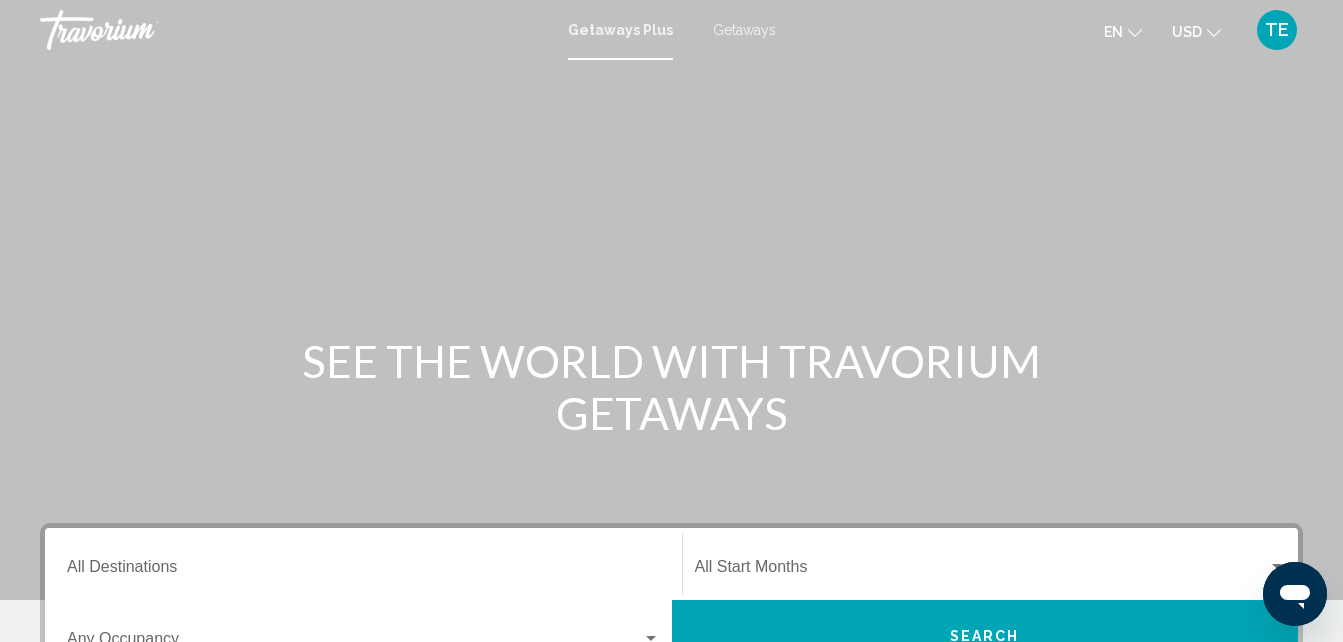 click on "Getaways" at bounding box center [744, 30] 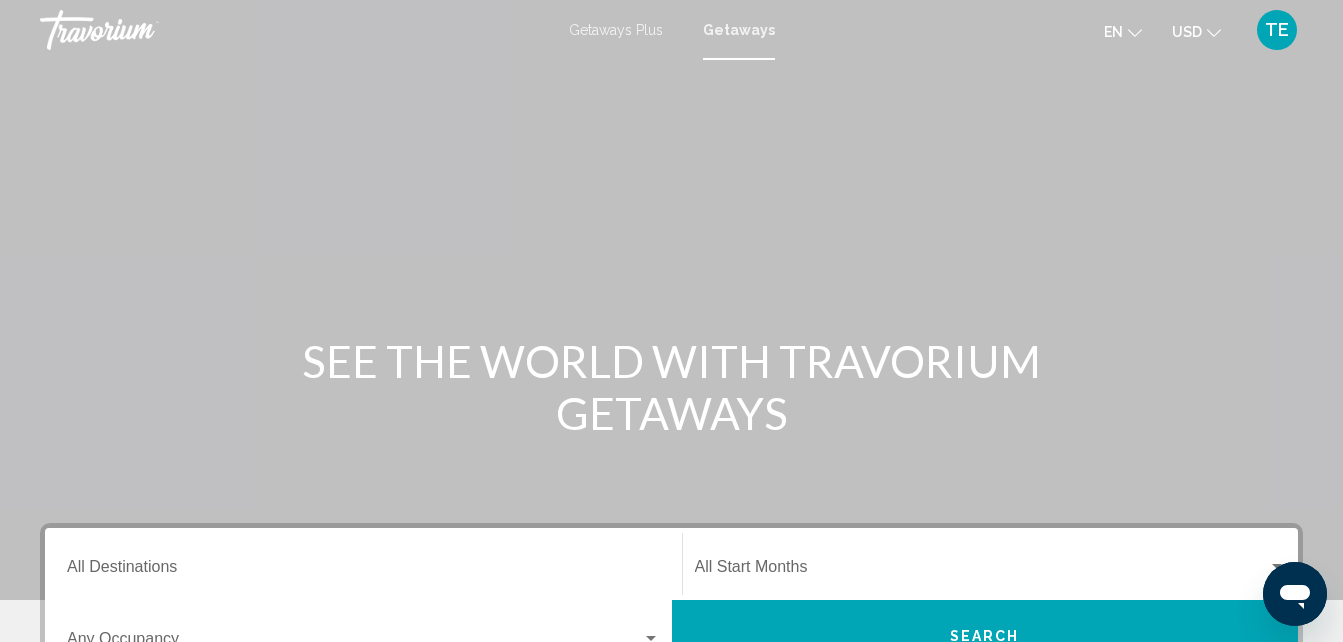 click on "Destination All Destinations" at bounding box center (363, 564) 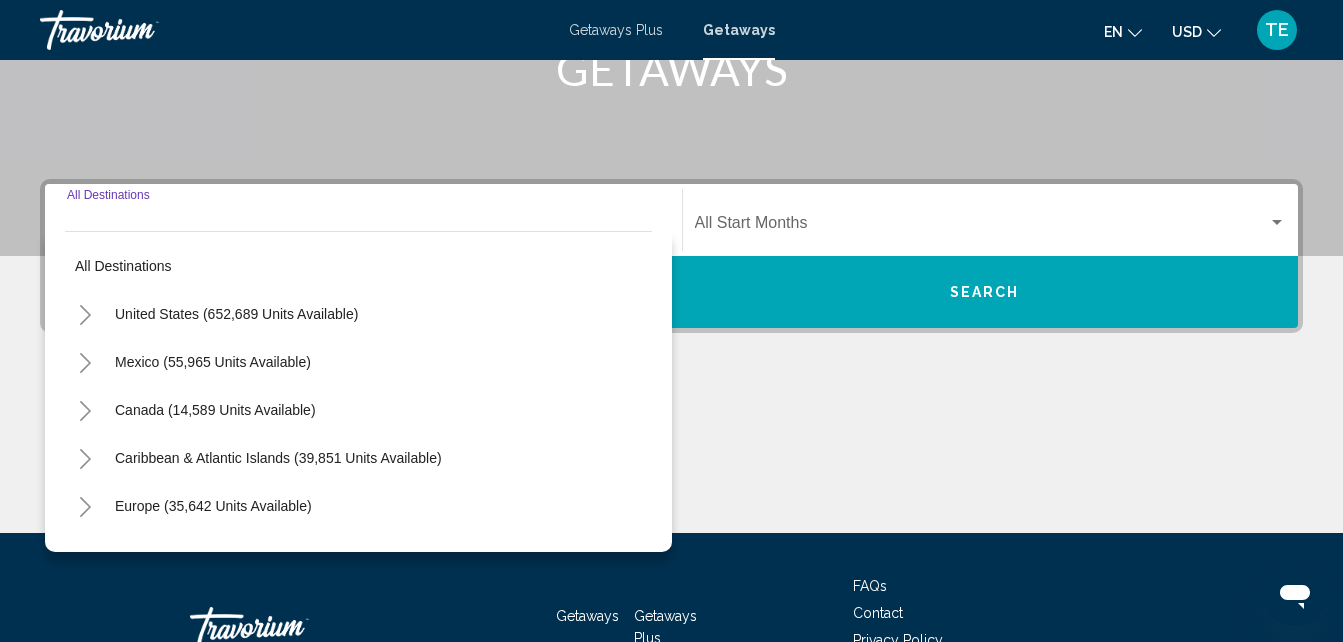 scroll, scrollTop: 458, scrollLeft: 0, axis: vertical 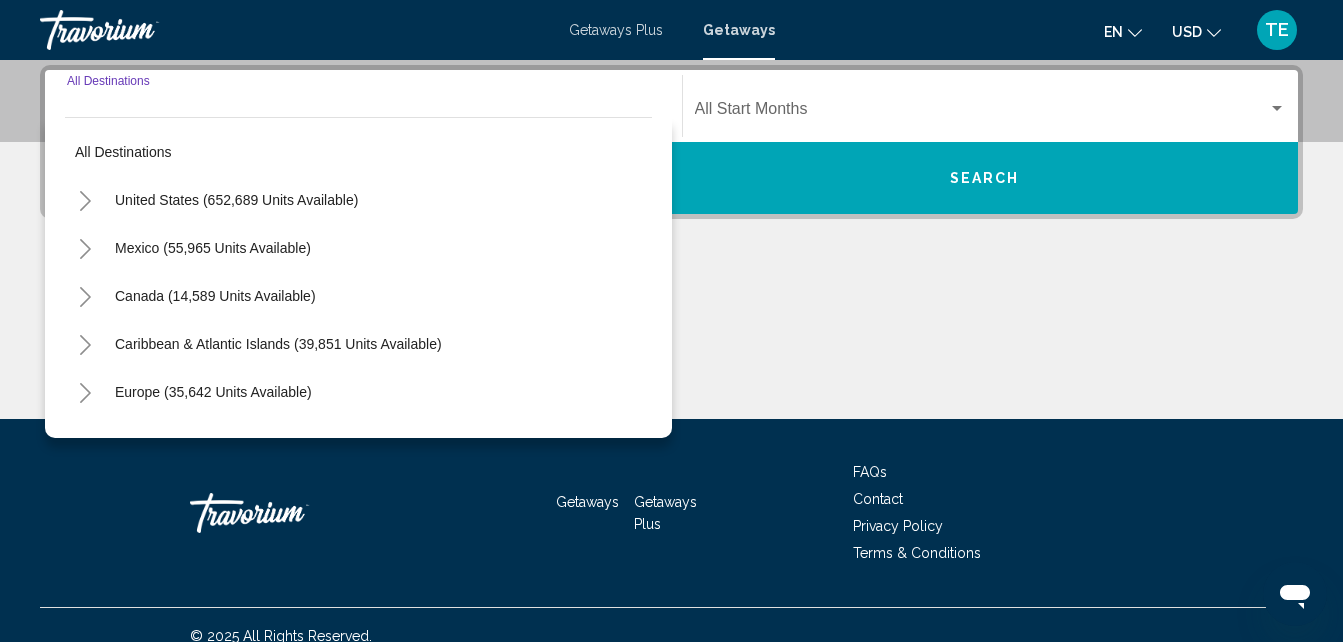 click 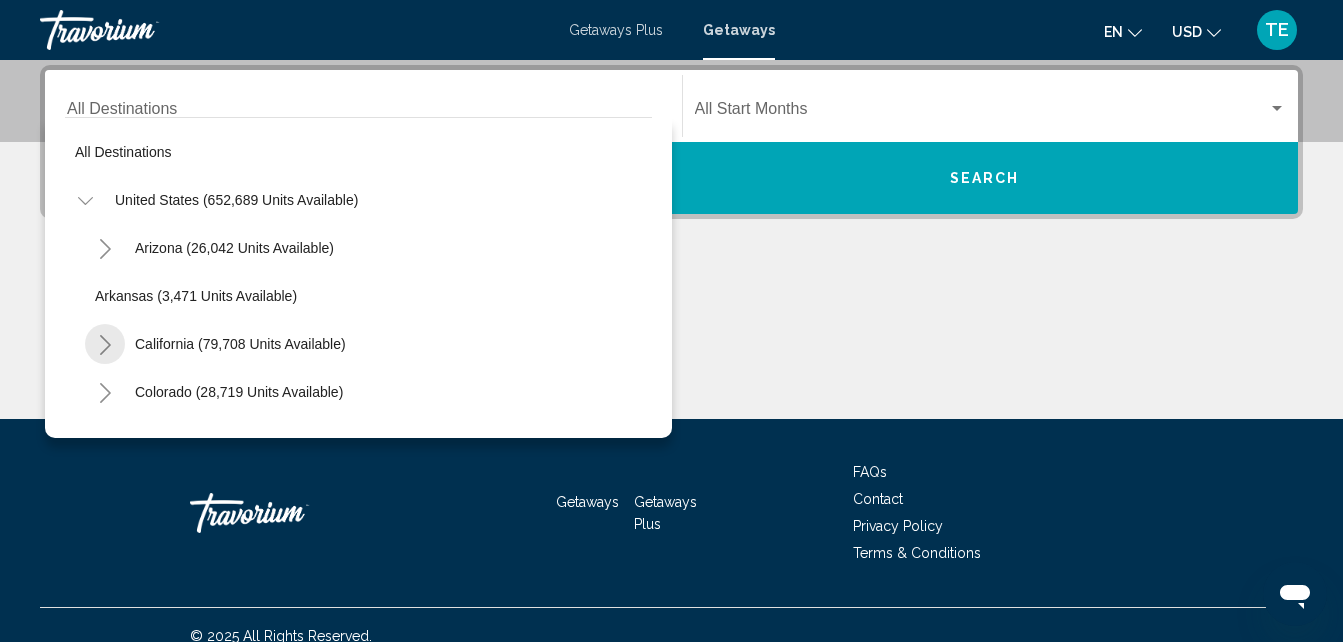 click 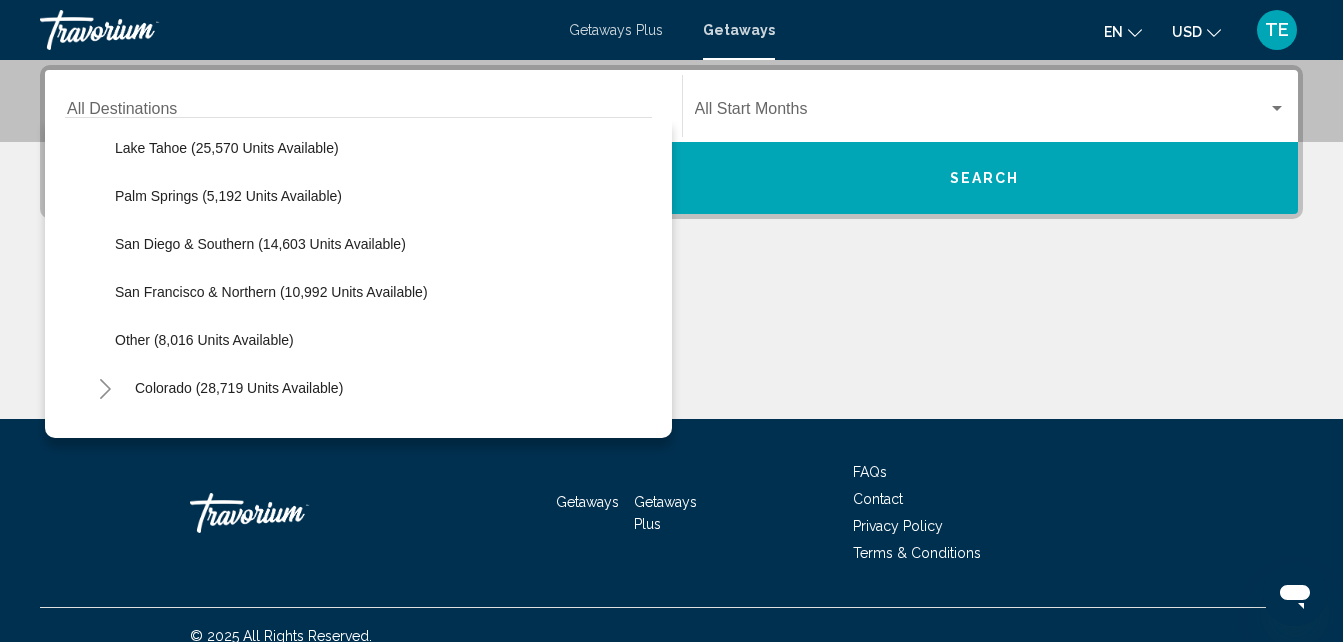 scroll, scrollTop: 304, scrollLeft: 0, axis: vertical 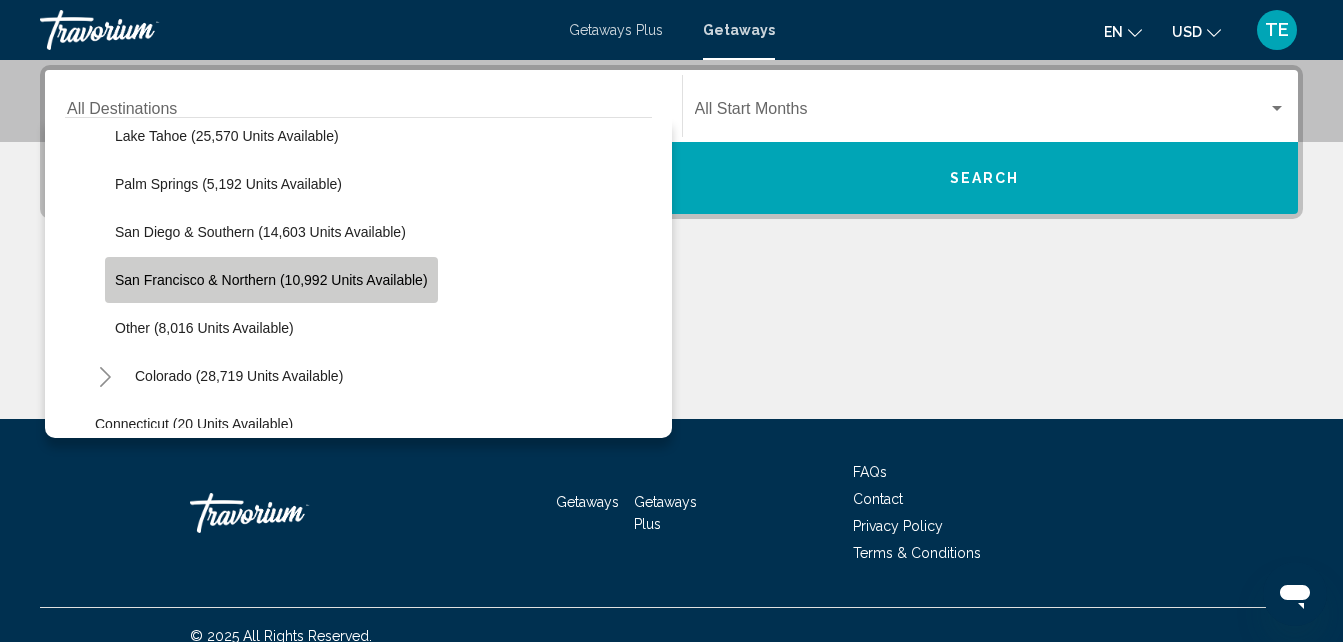 click on "San Francisco & Northern (10,992 units available)" 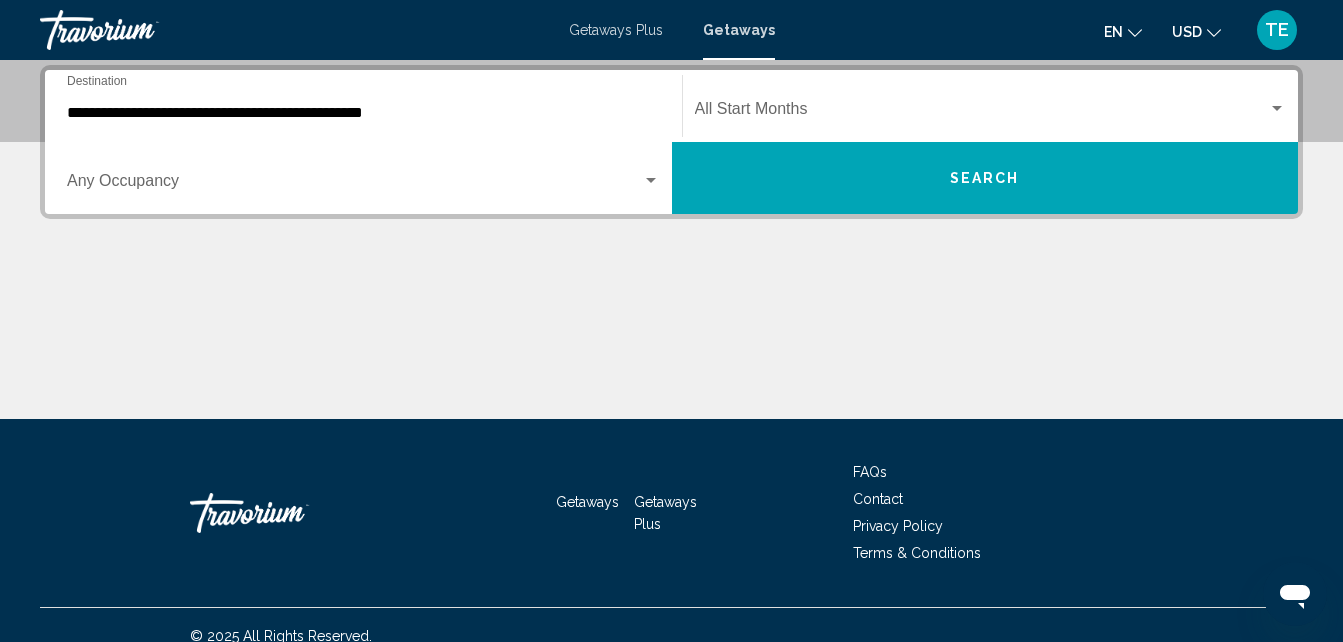 drag, startPoint x: 808, startPoint y: 179, endPoint x: 789, endPoint y: 97, distance: 84.17244 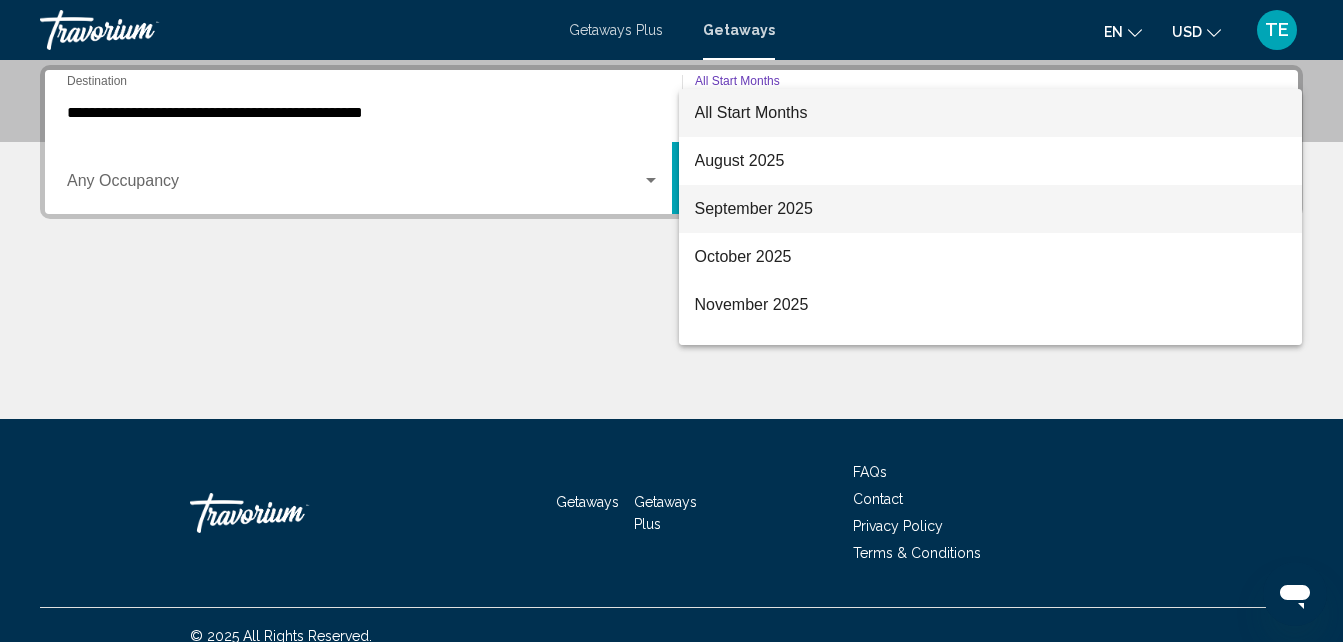 click on "September 2025" at bounding box center (991, 209) 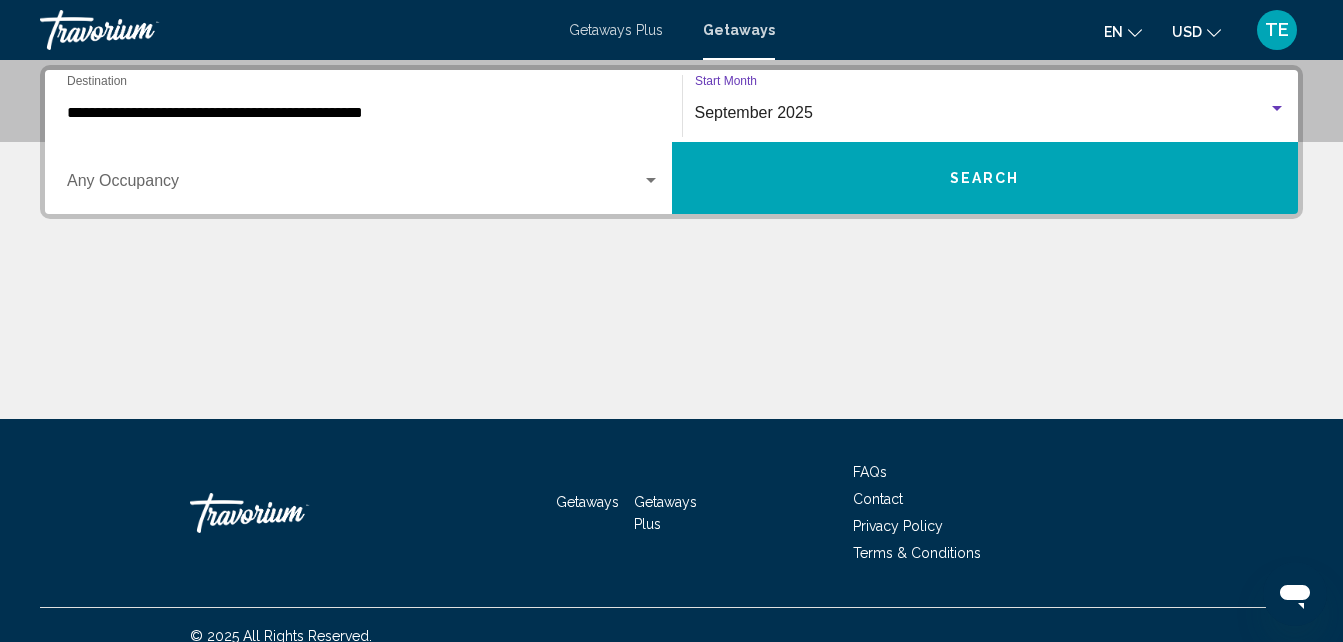 click on "Search" at bounding box center (985, 178) 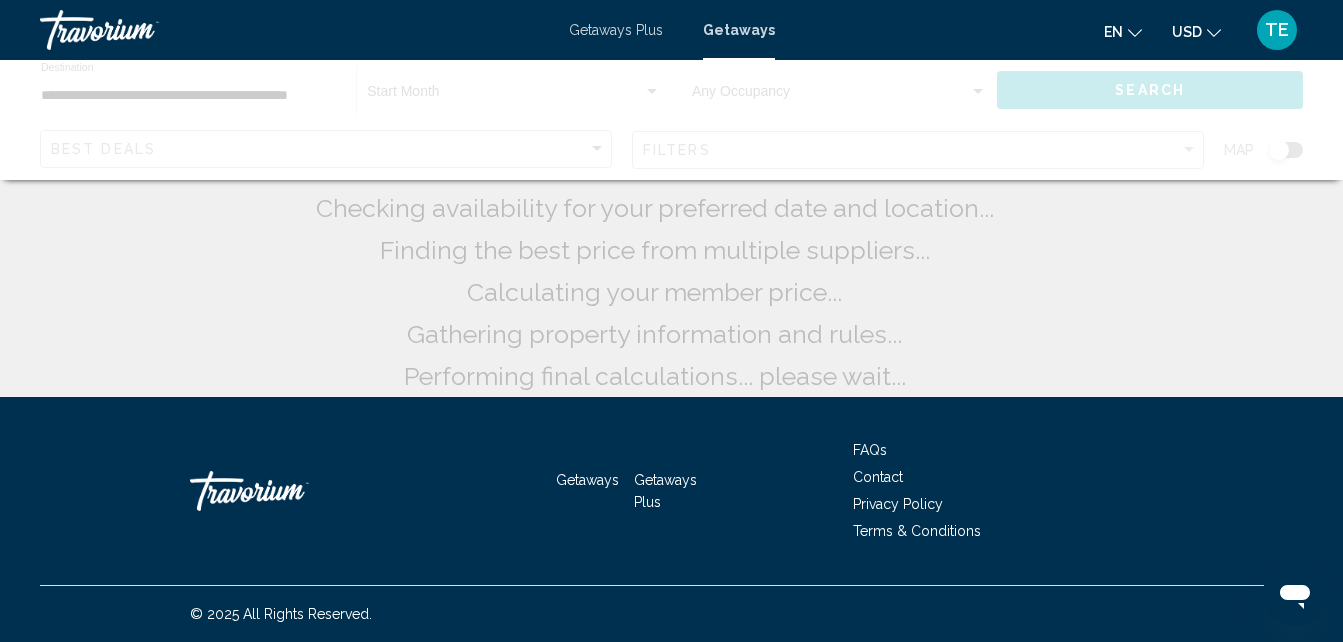 scroll, scrollTop: 0, scrollLeft: 0, axis: both 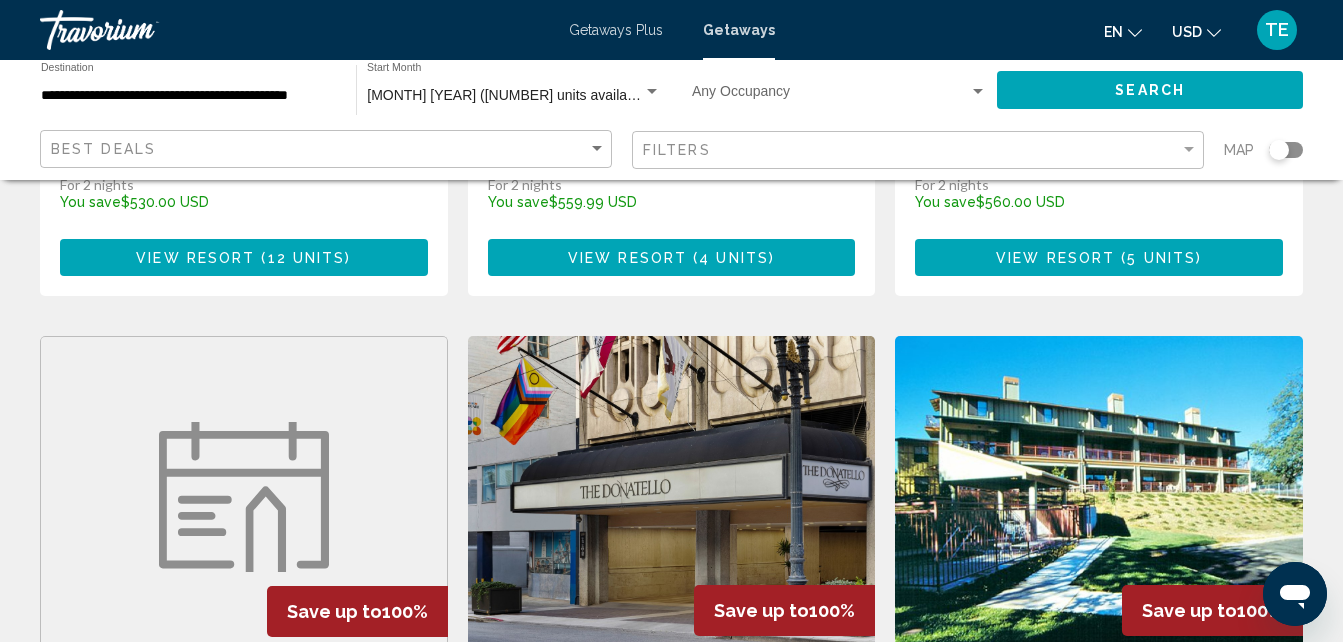 click at bounding box center [672, 496] 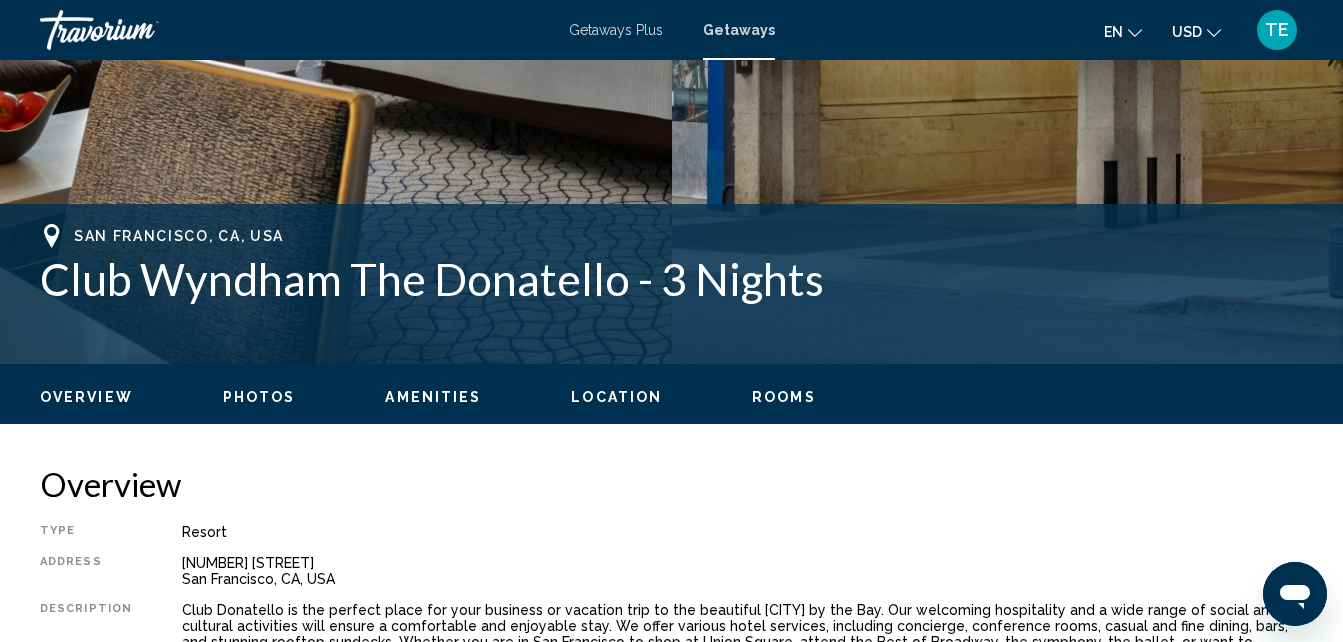 scroll, scrollTop: 214, scrollLeft: 0, axis: vertical 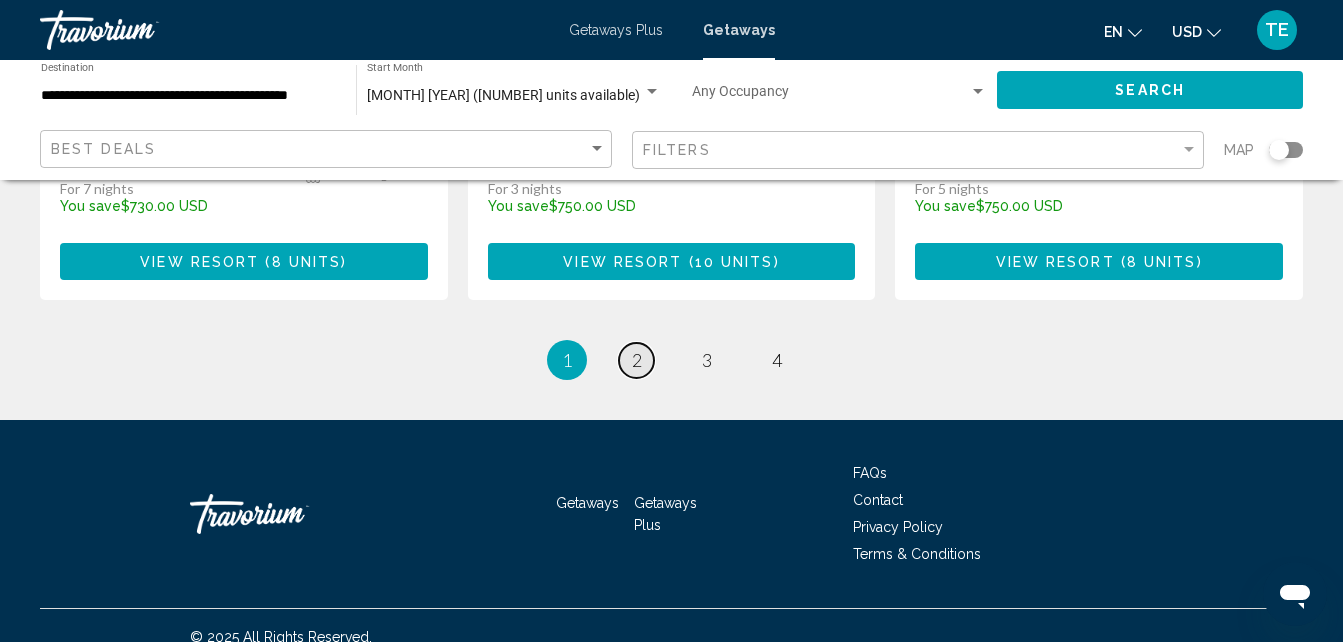 click on "2" at bounding box center [637, 360] 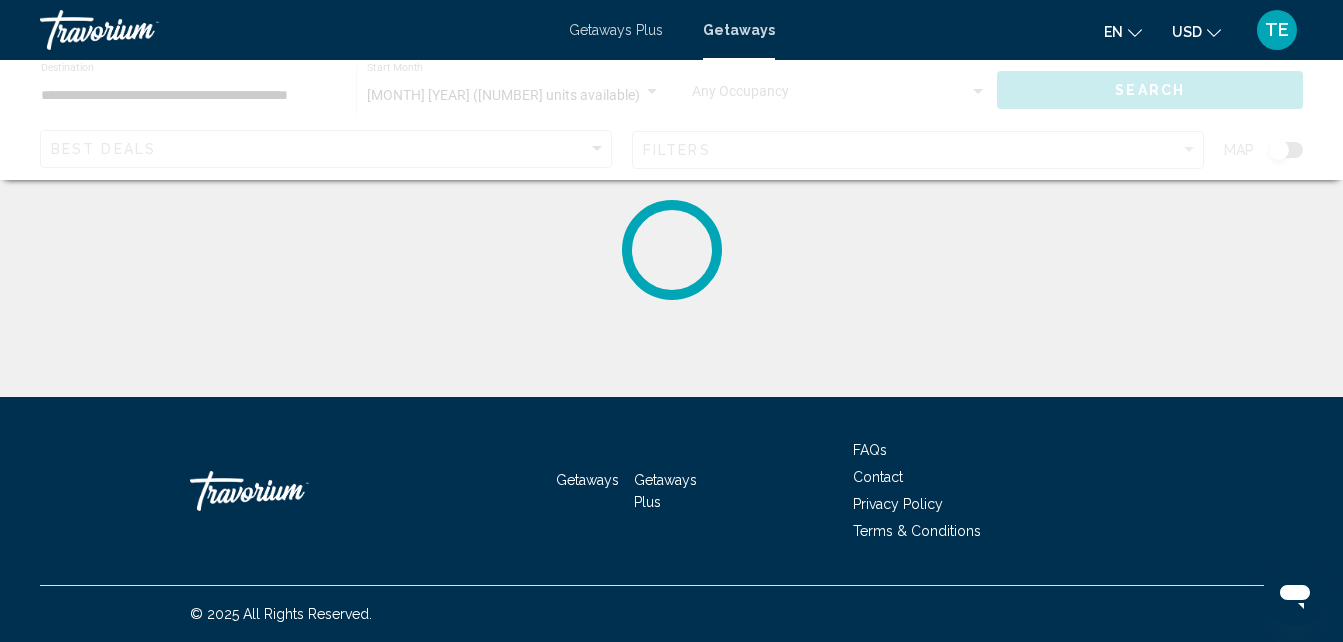 scroll, scrollTop: 0, scrollLeft: 0, axis: both 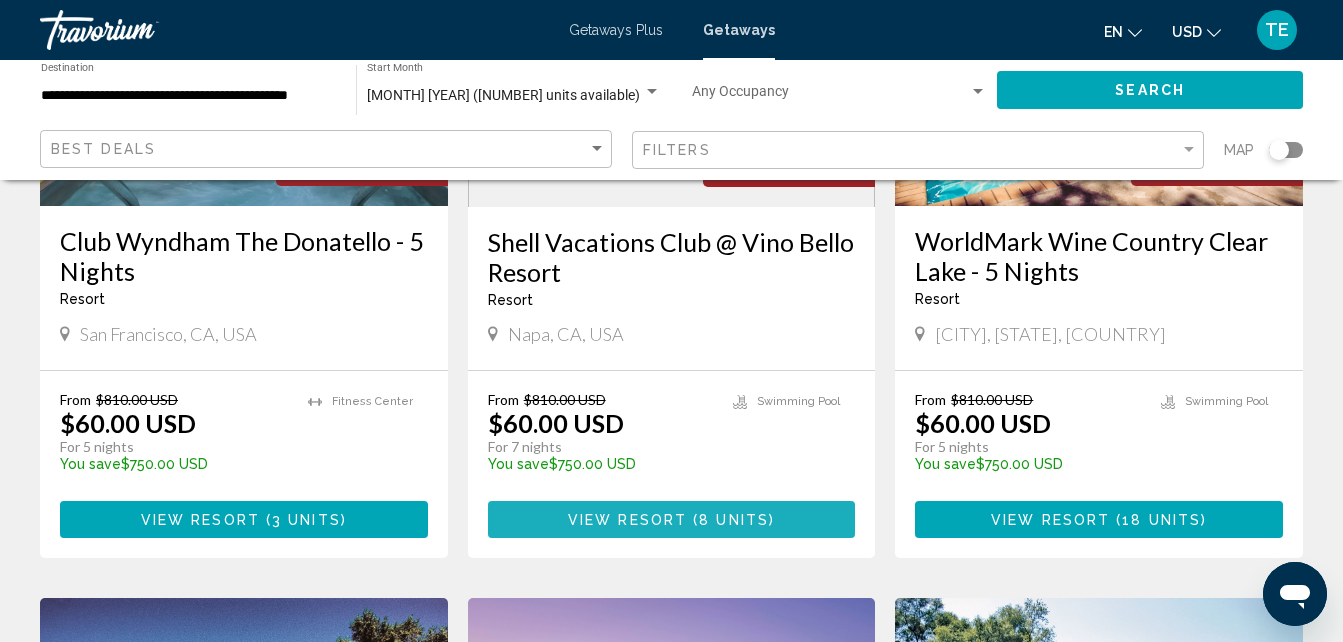 click on "View Resort    ( 8 units )" at bounding box center [671, 519] 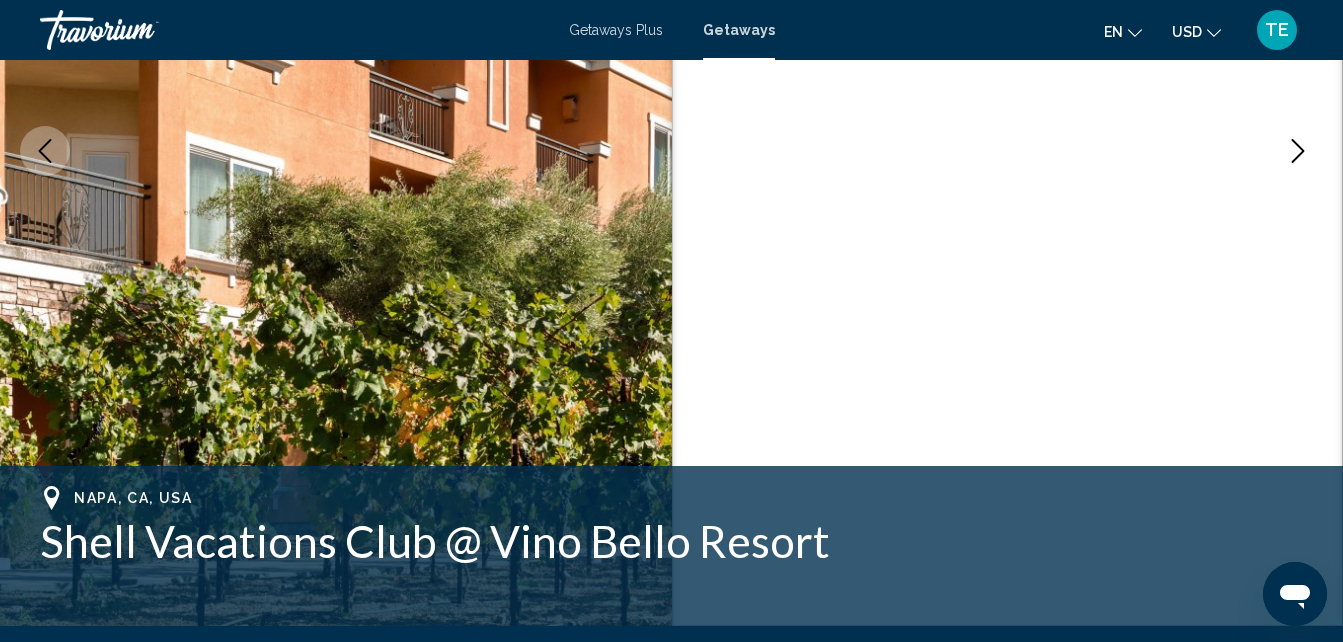 scroll, scrollTop: 214, scrollLeft: 0, axis: vertical 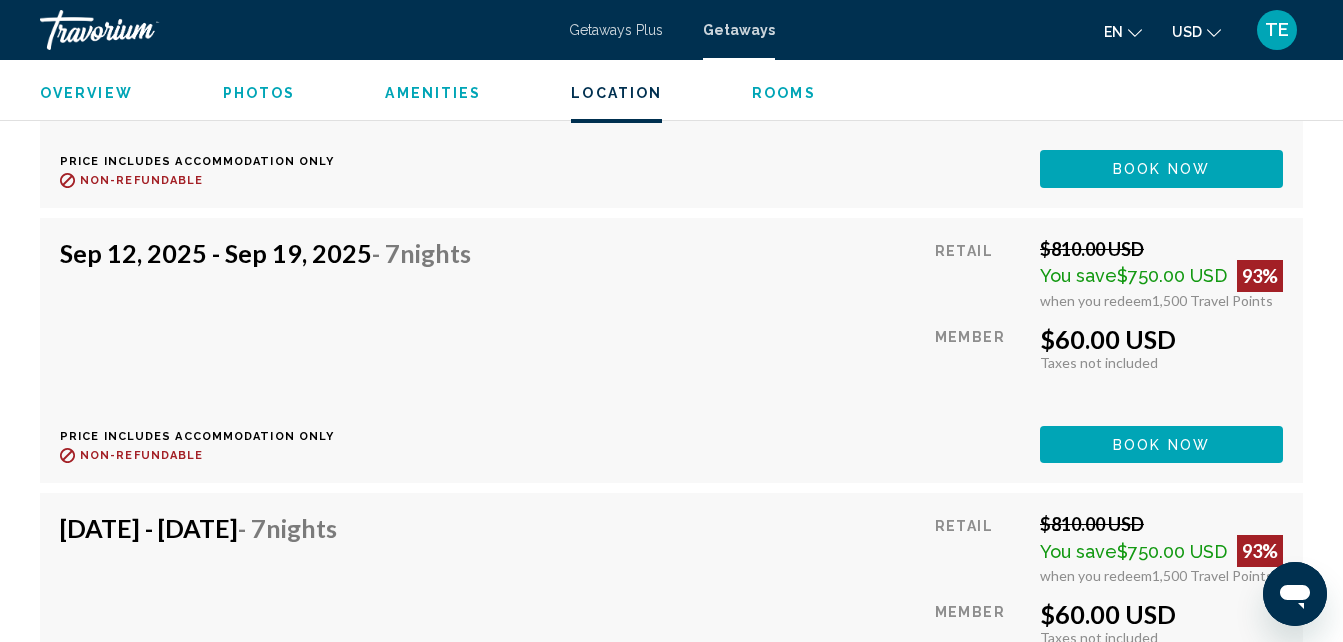 click on "Book now" at bounding box center [1161, 720] 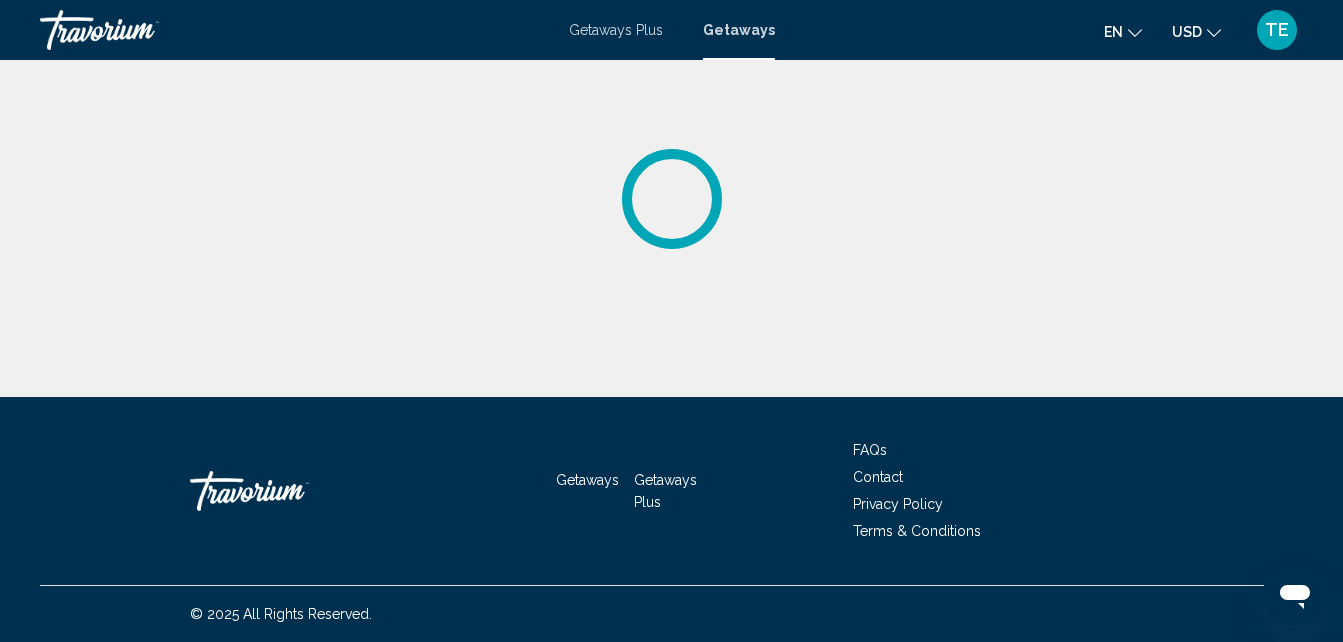 scroll, scrollTop: 0, scrollLeft: 0, axis: both 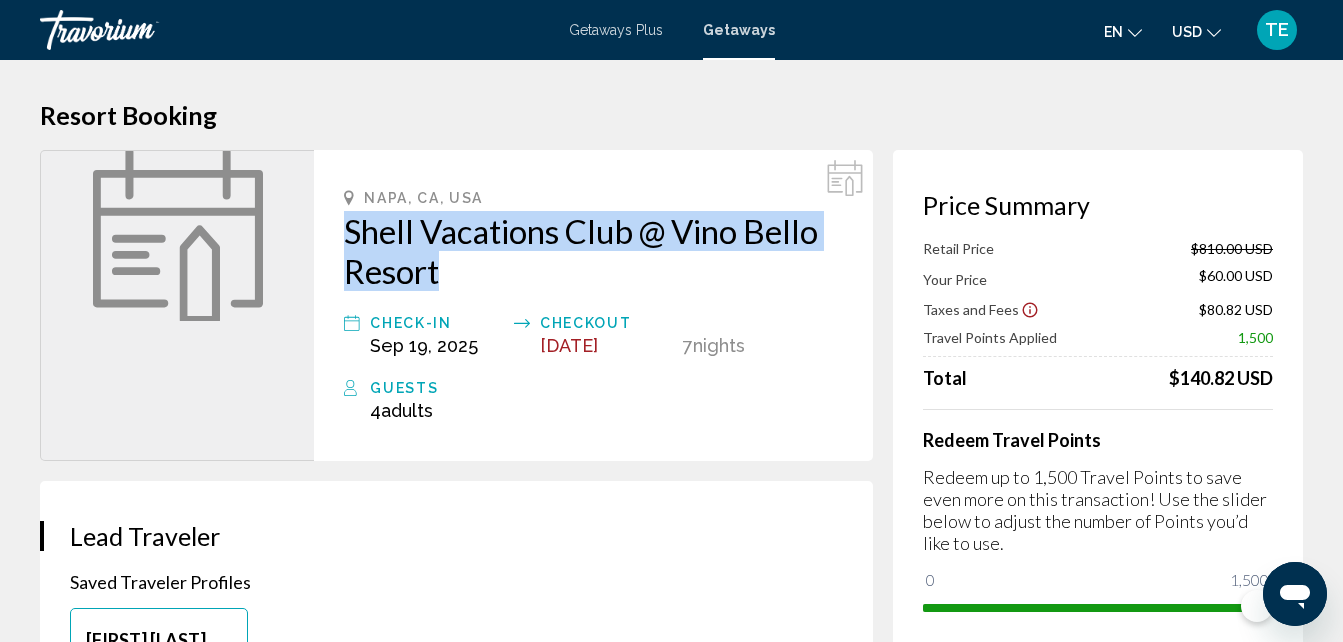 drag, startPoint x: 342, startPoint y: 225, endPoint x: 456, endPoint y: 267, distance: 121.49074 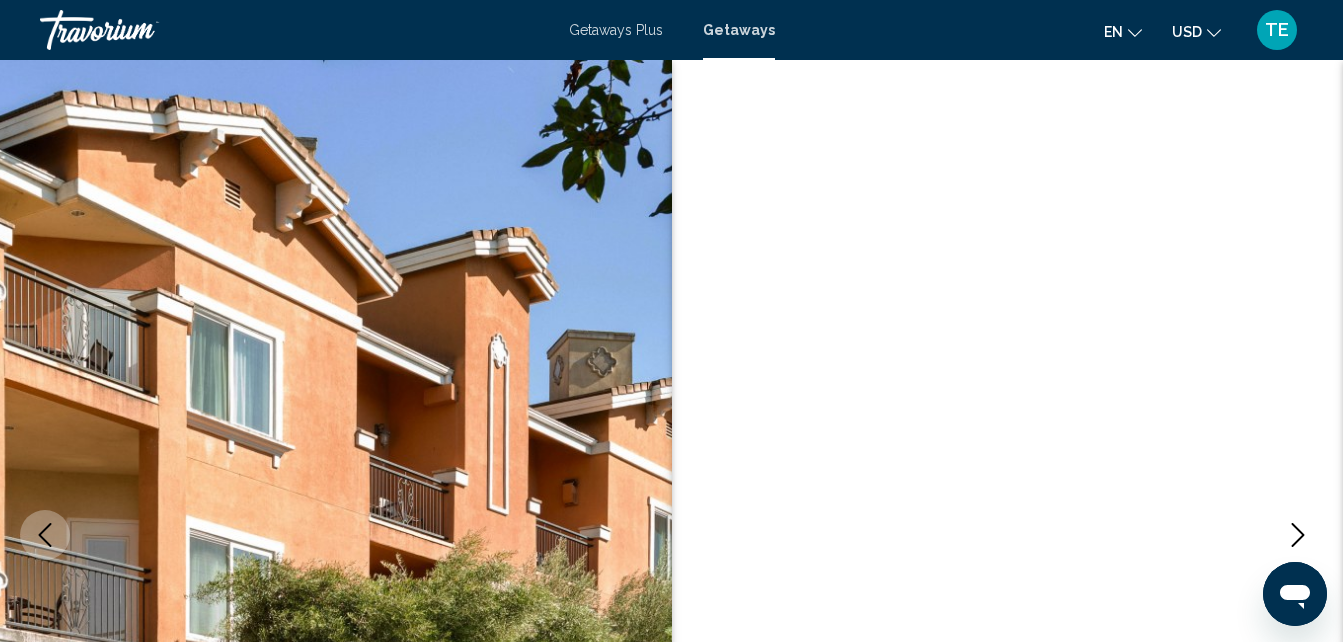 scroll, scrollTop: 214, scrollLeft: 0, axis: vertical 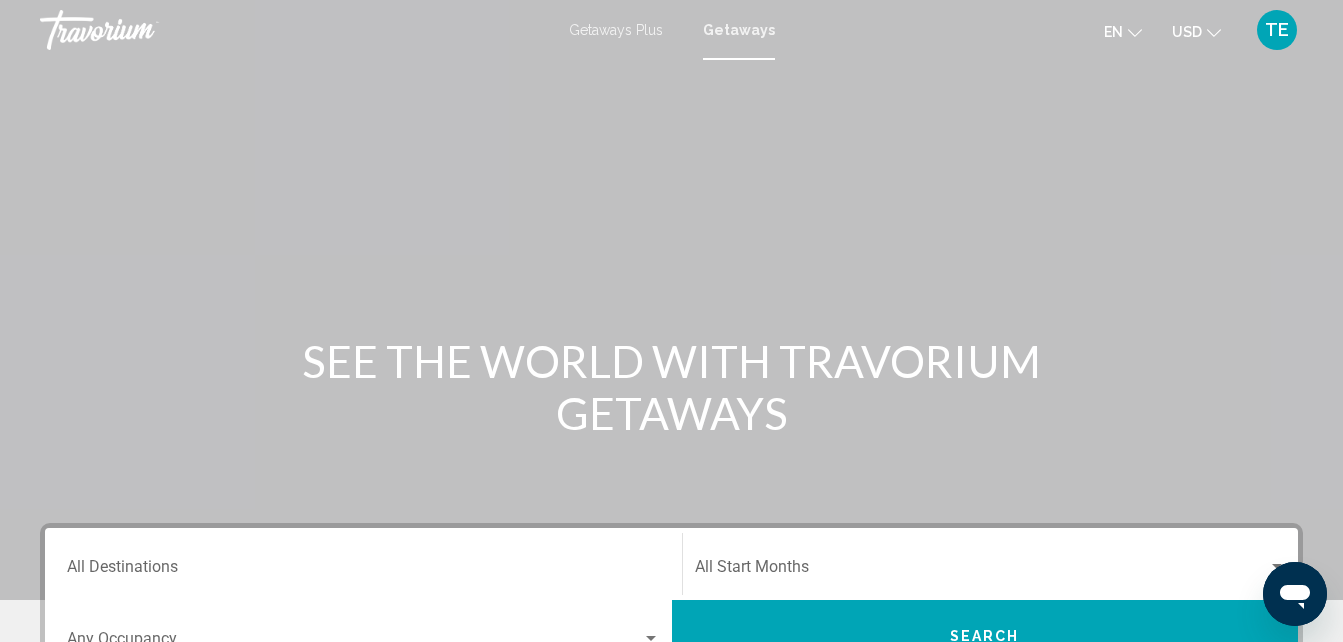 click on "Destination All Destinations" at bounding box center [363, 564] 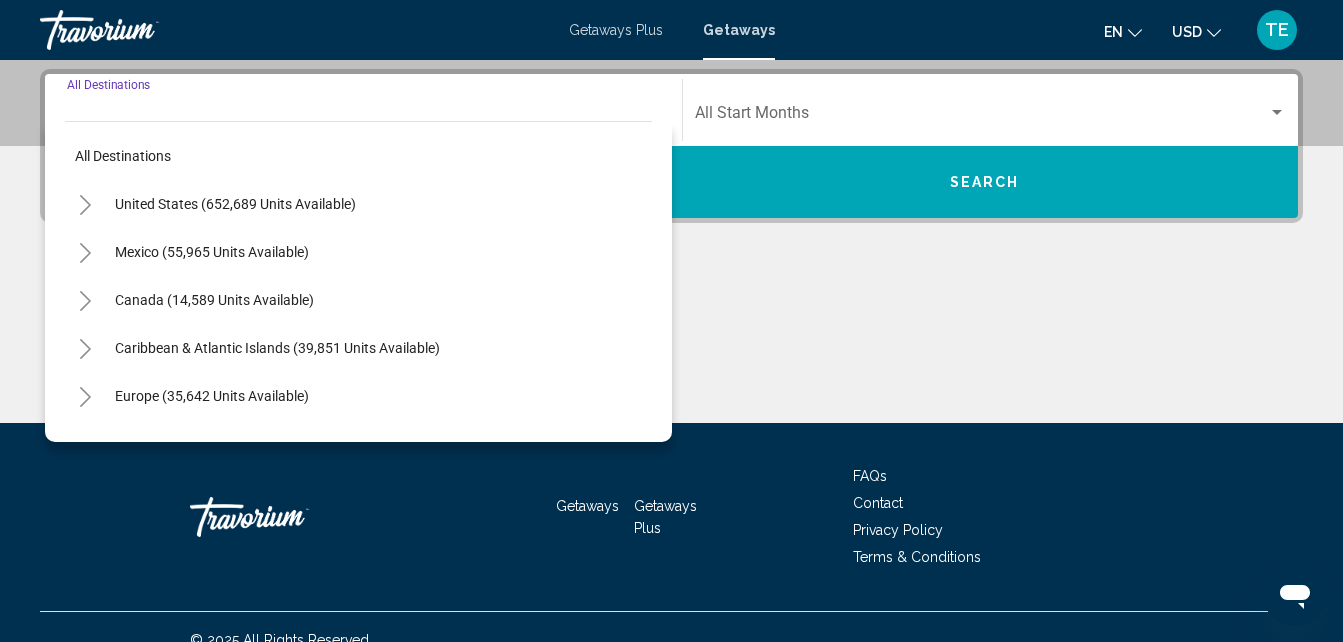 scroll, scrollTop: 458, scrollLeft: 0, axis: vertical 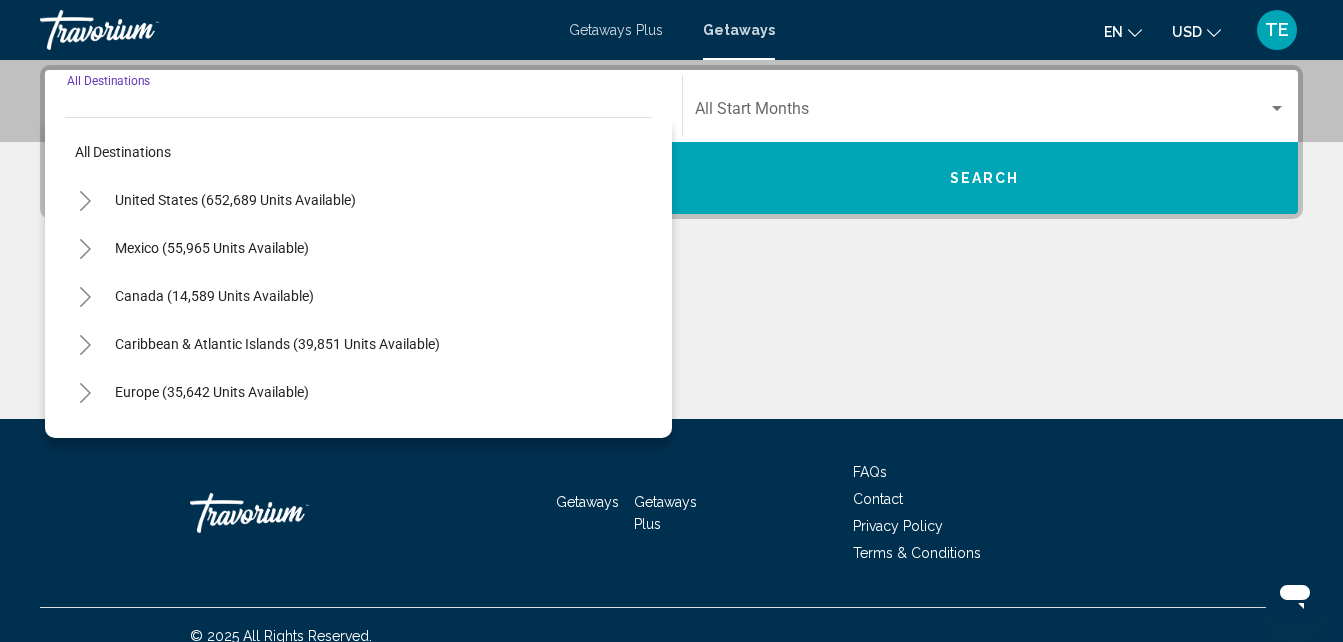 click 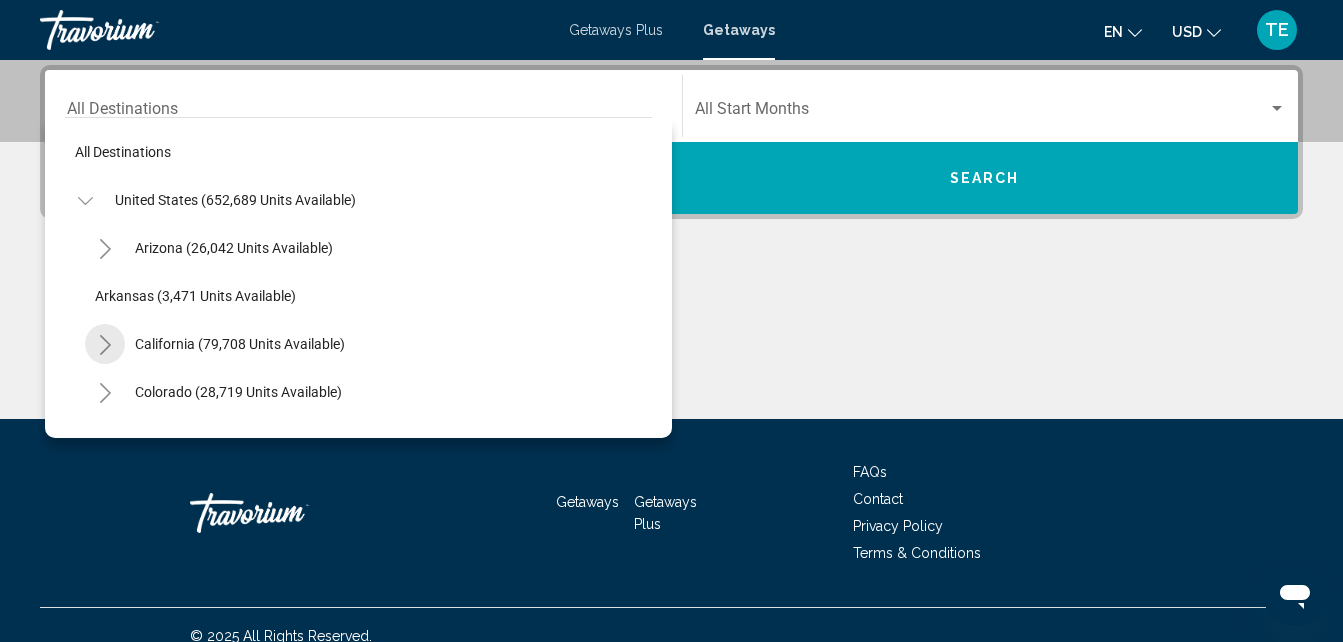 click 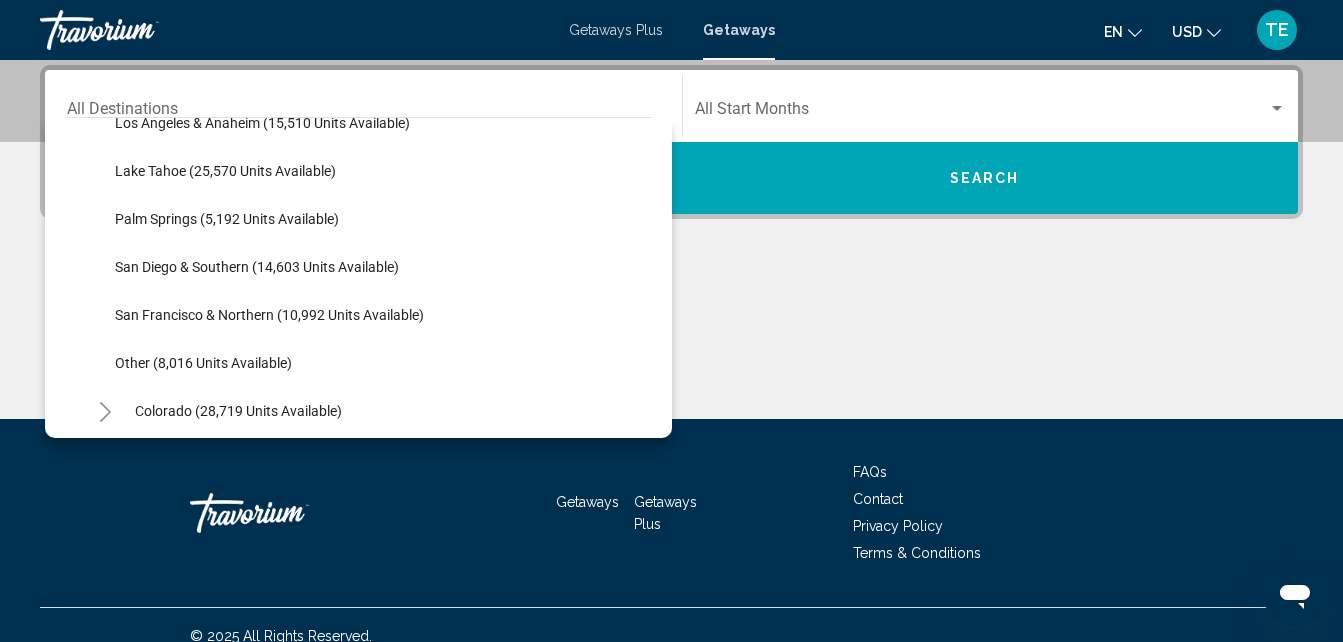 scroll, scrollTop: 316, scrollLeft: 0, axis: vertical 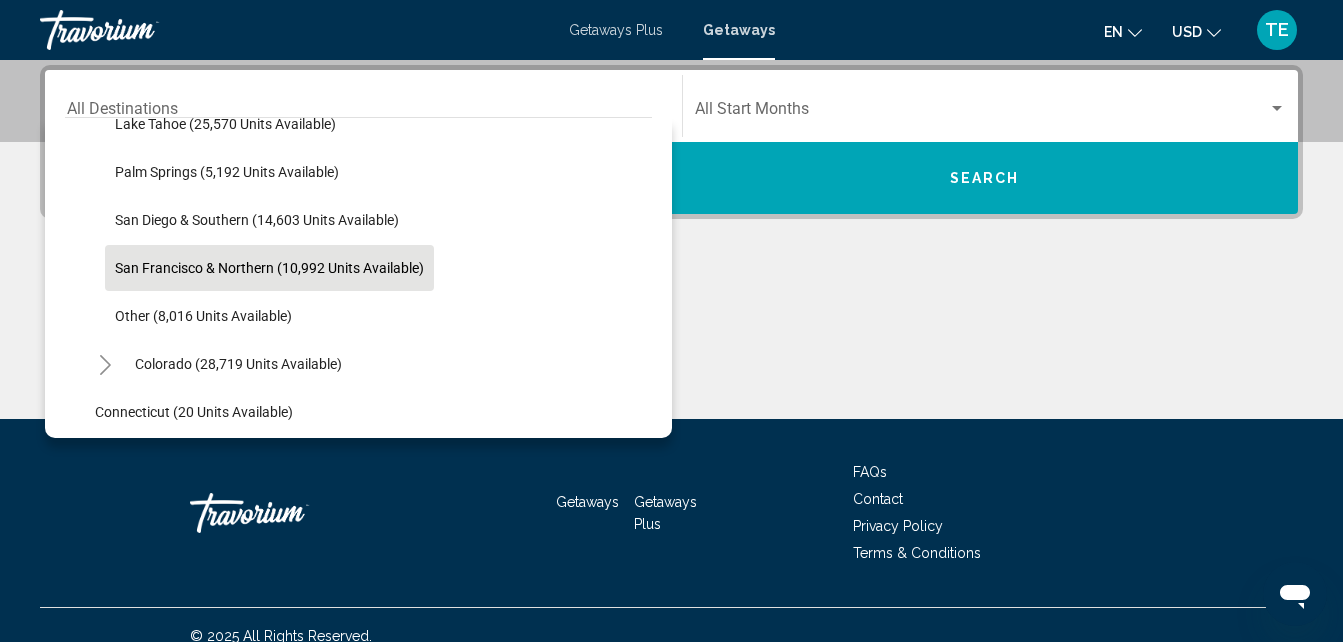 click on "San Francisco & Northern (10,992 units available)" 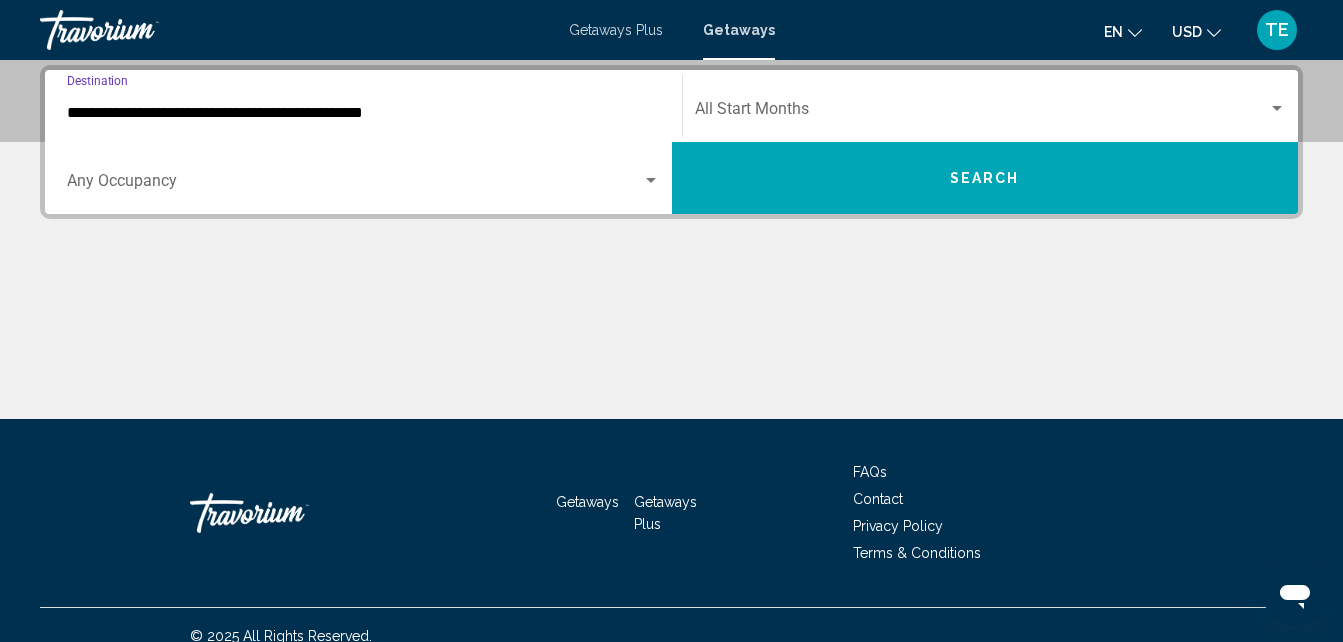 click at bounding box center (982, 113) 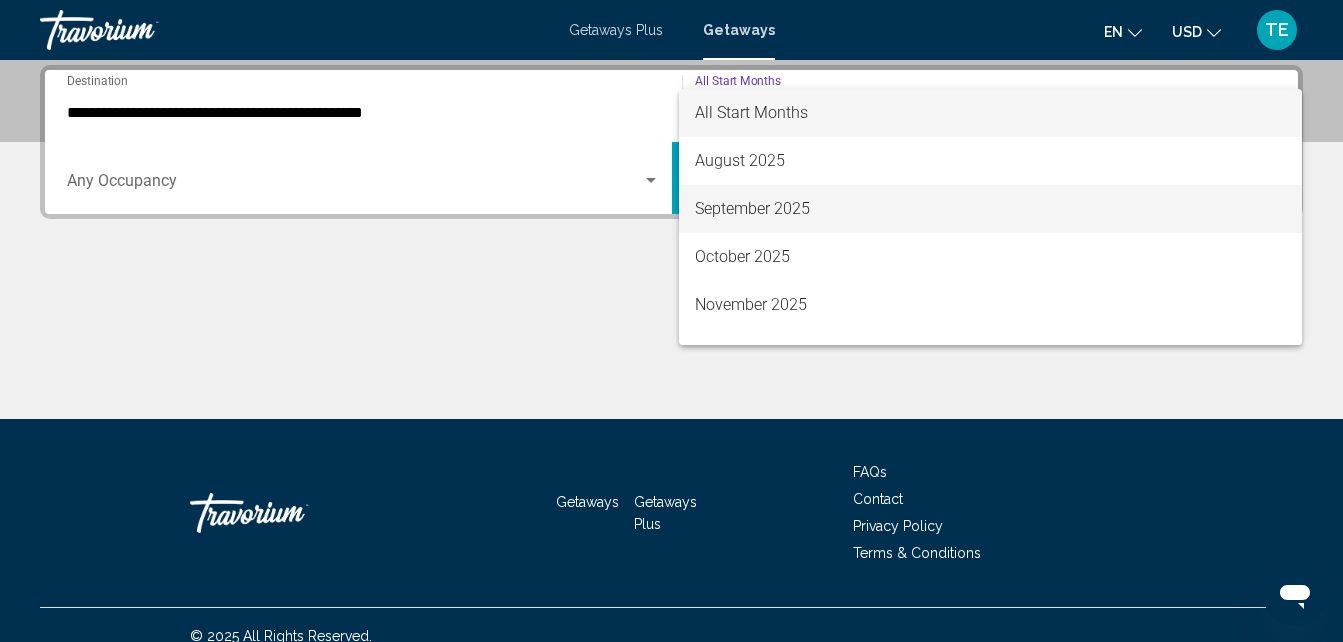 click on "September 2025" at bounding box center [991, 209] 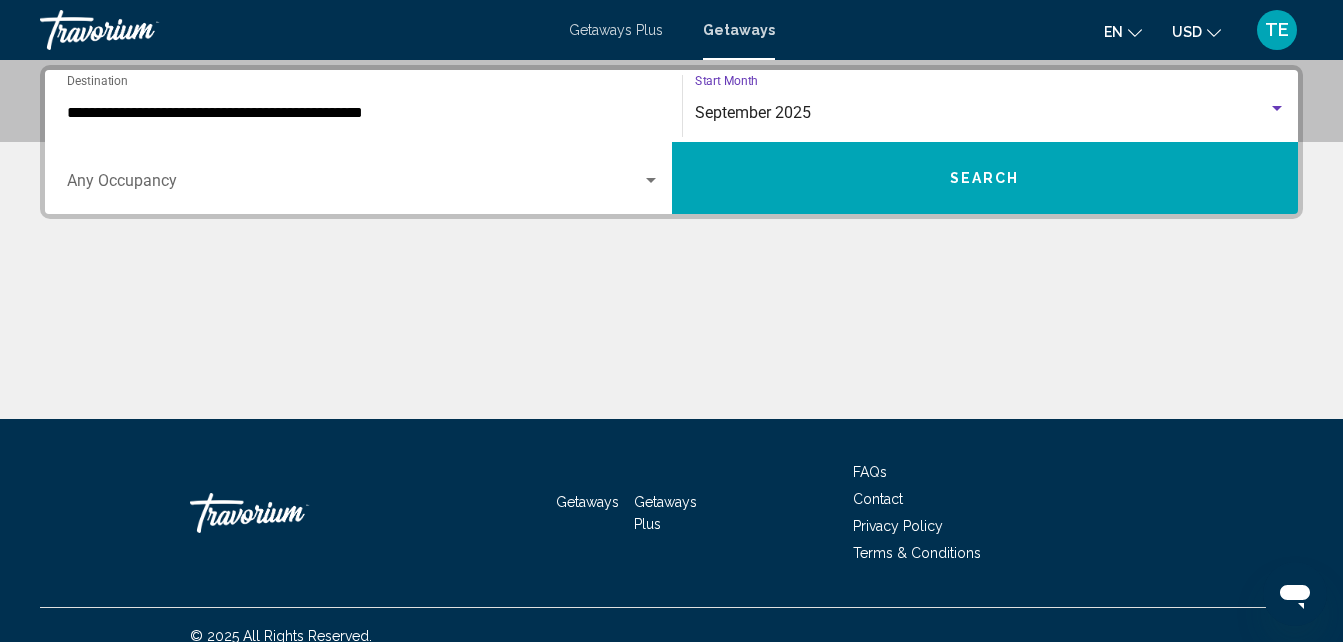 click on "Search" at bounding box center [985, 178] 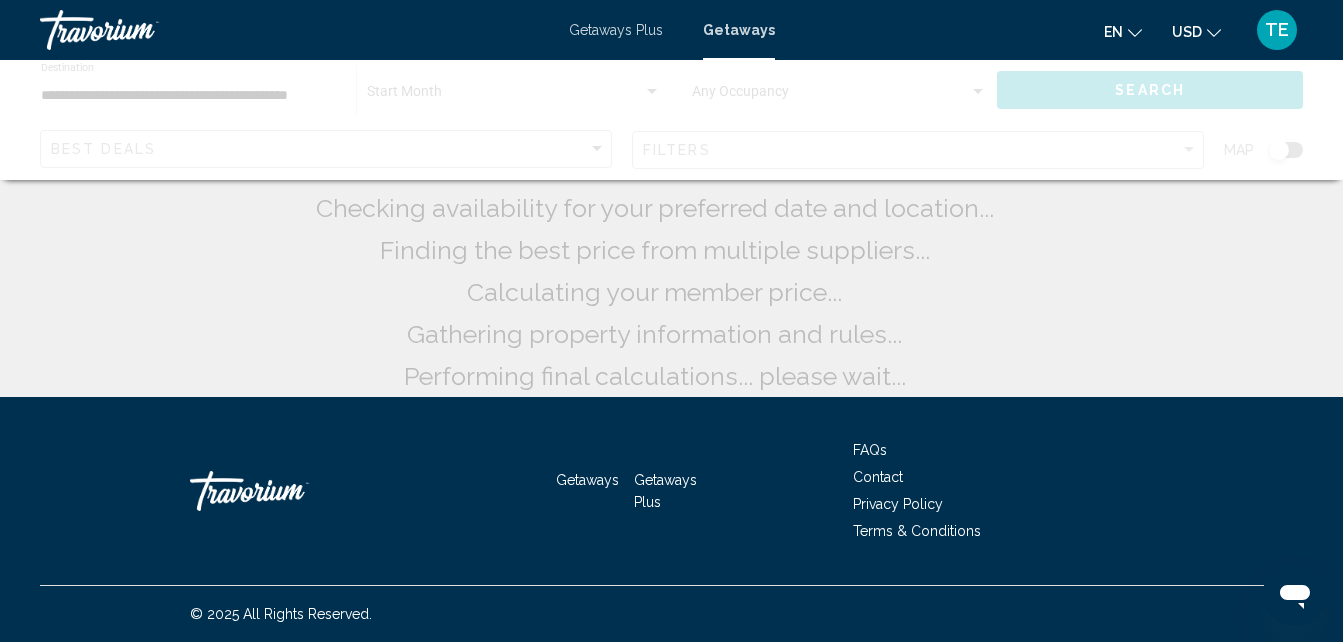 scroll, scrollTop: 0, scrollLeft: 0, axis: both 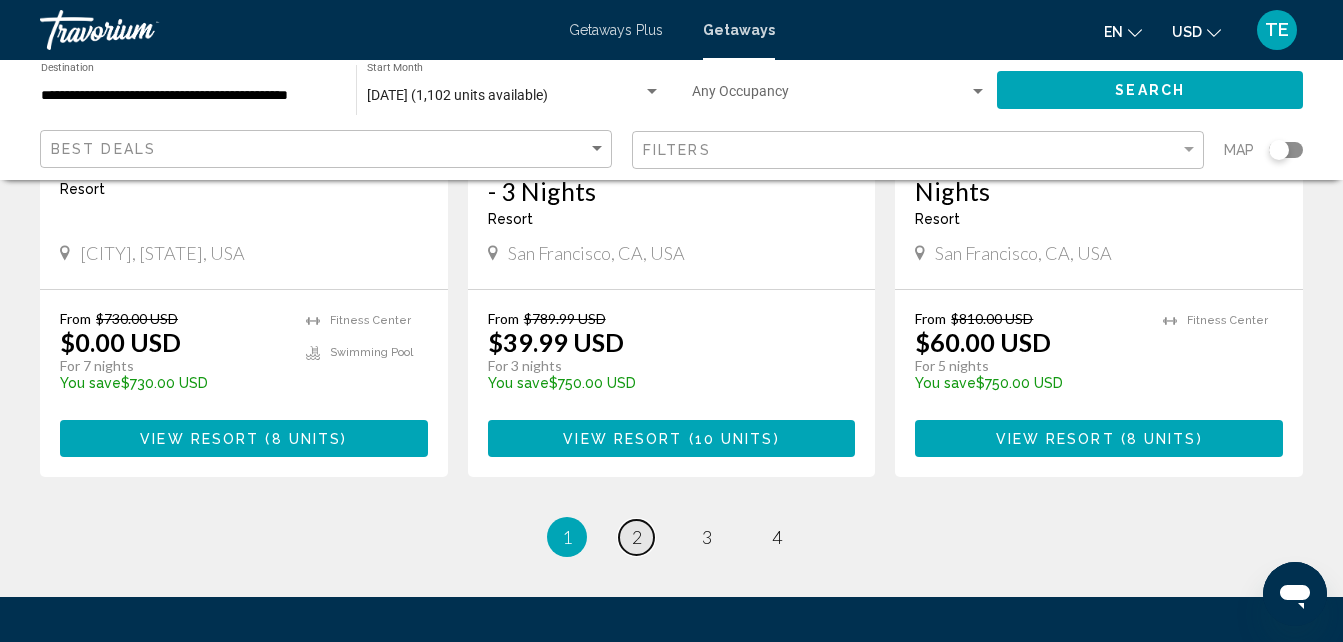 click on "2" at bounding box center [637, 537] 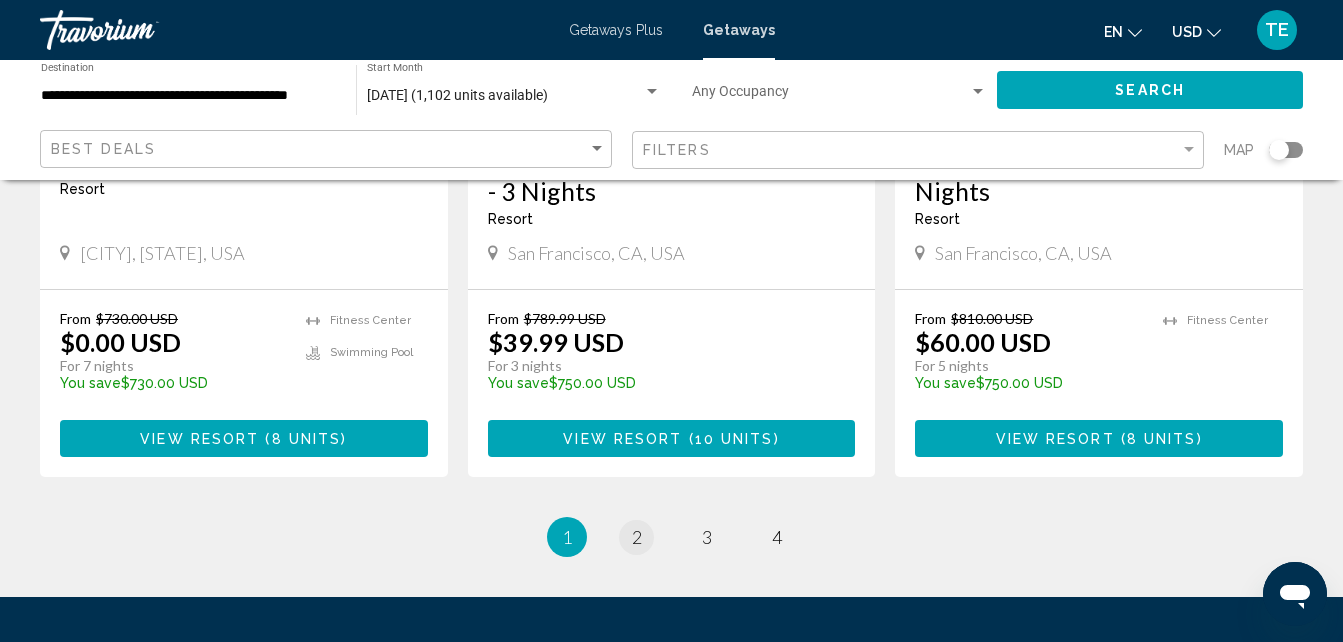 scroll, scrollTop: 0, scrollLeft: 0, axis: both 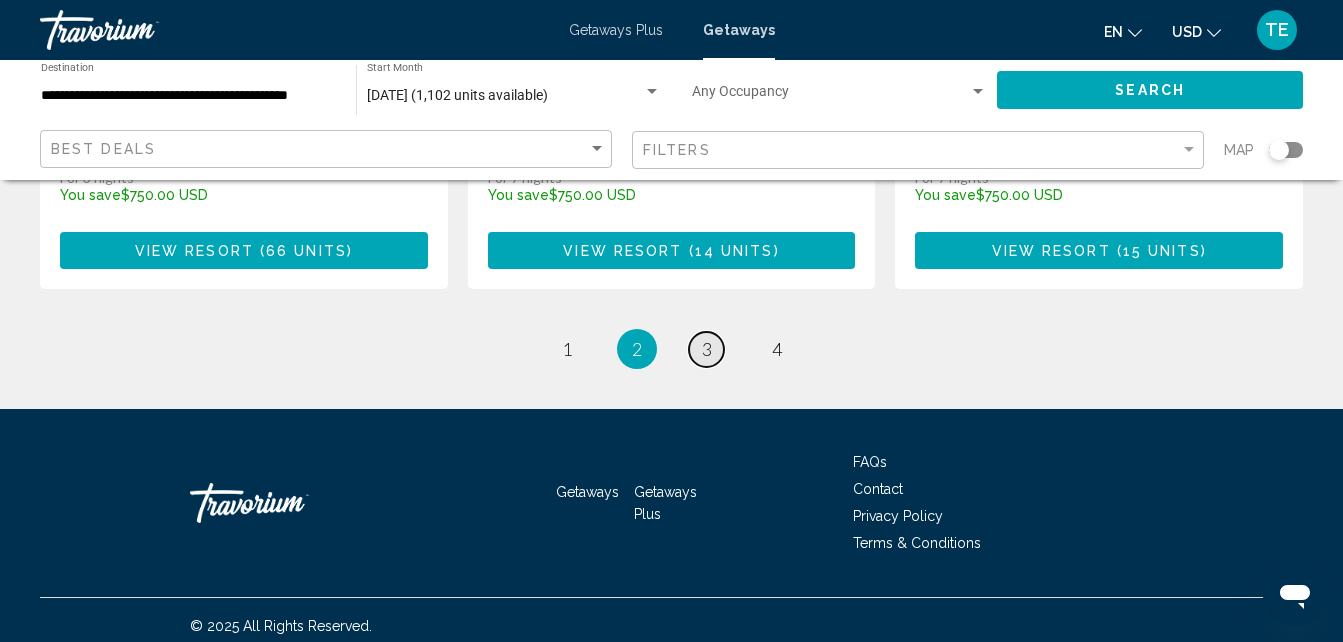 click on "3" at bounding box center [707, 349] 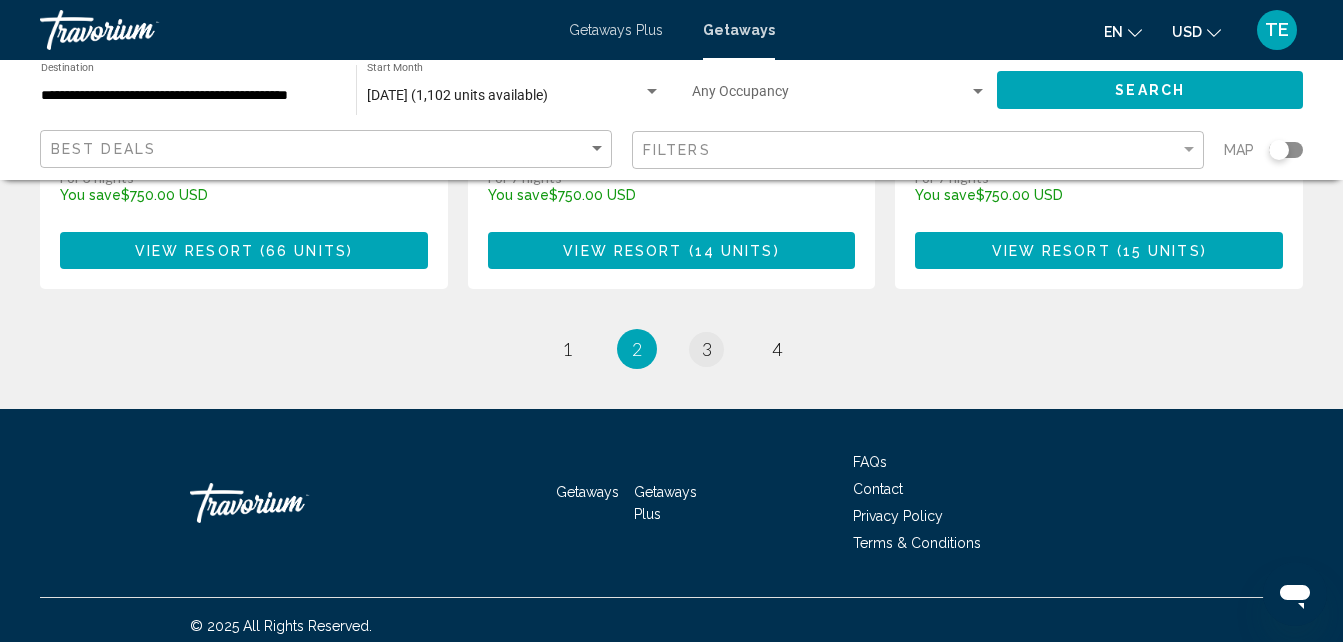 scroll, scrollTop: 0, scrollLeft: 0, axis: both 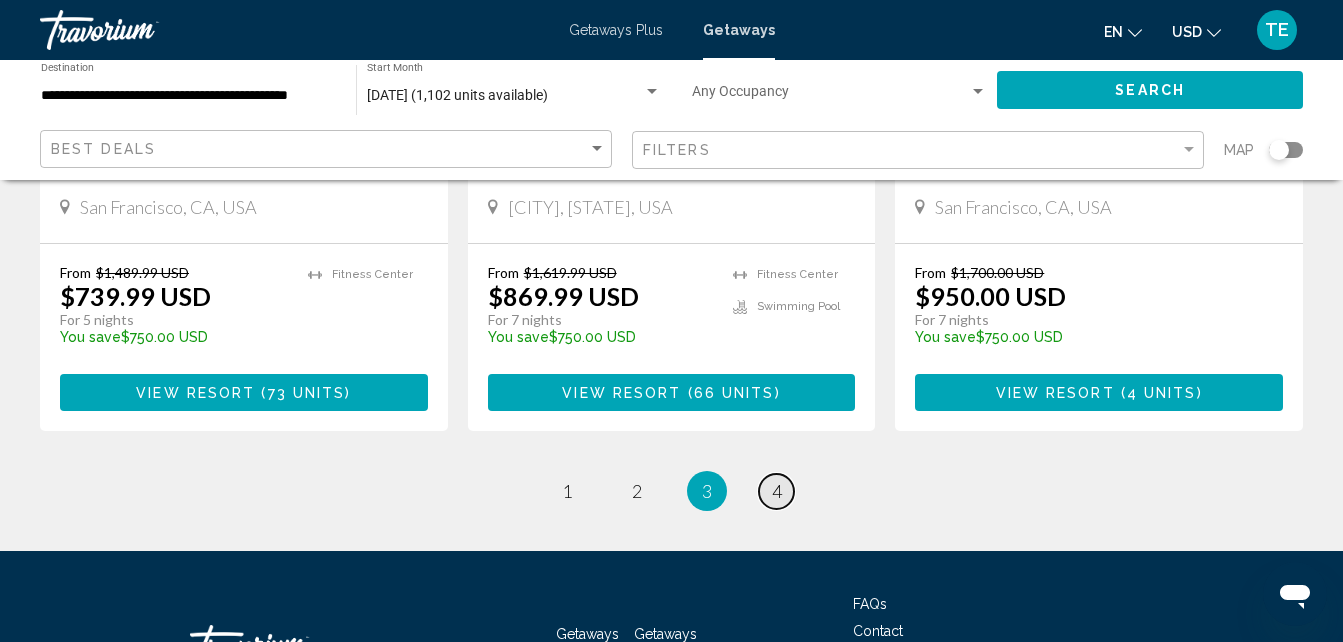 click on "page  4" at bounding box center [776, 491] 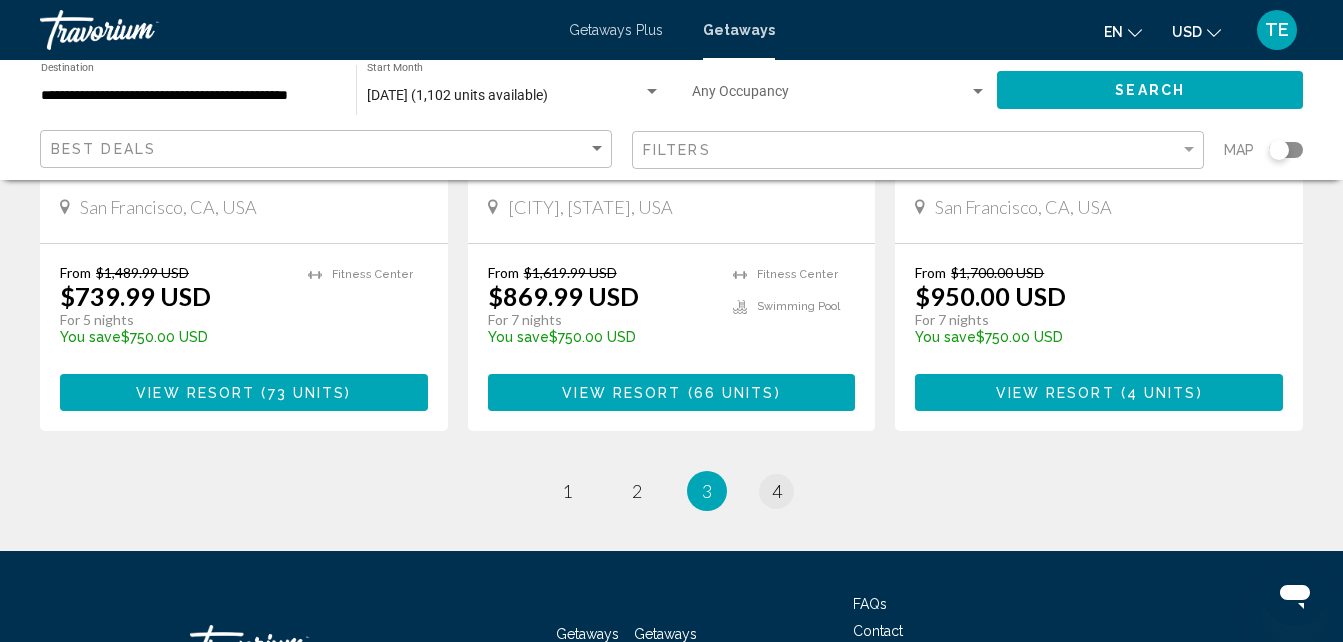 scroll, scrollTop: 0, scrollLeft: 0, axis: both 